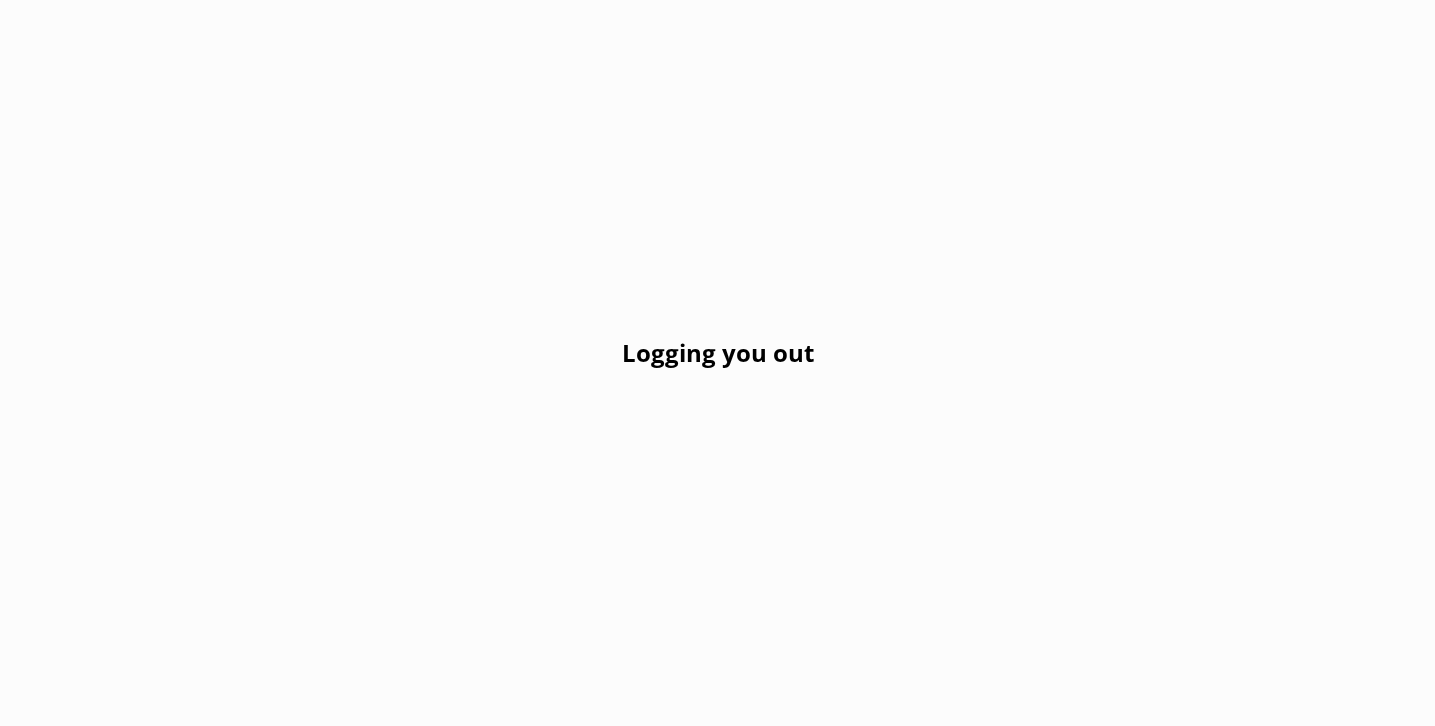 scroll, scrollTop: 0, scrollLeft: 0, axis: both 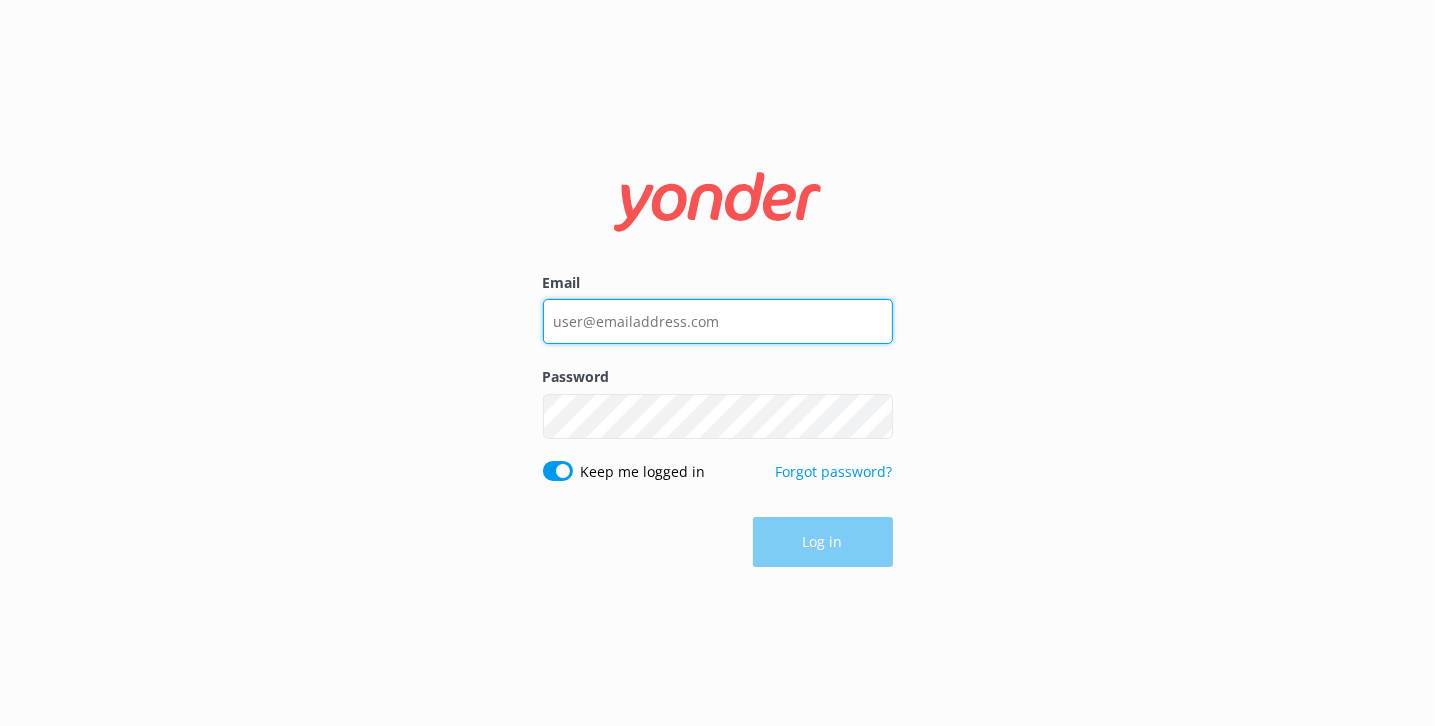 type on "[EMAIL]" 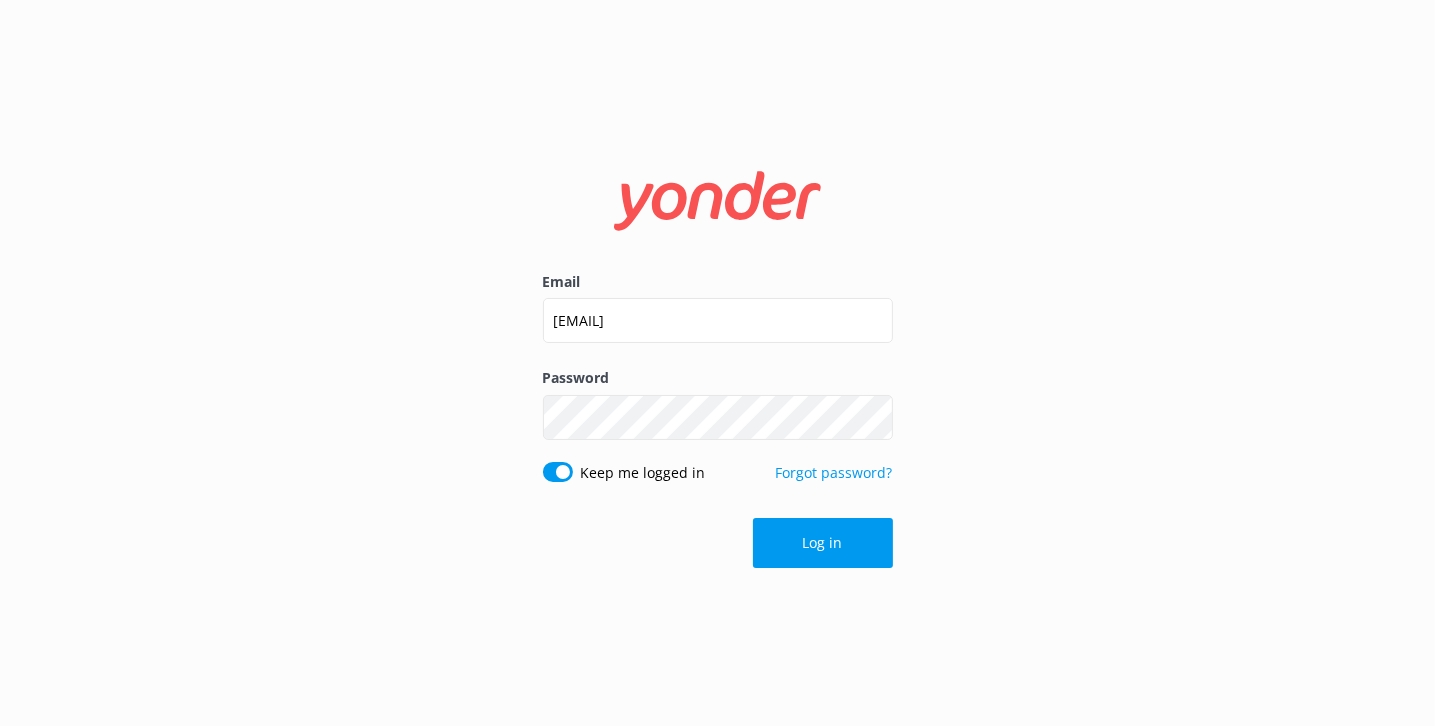 click on "Log in" at bounding box center (718, 543) 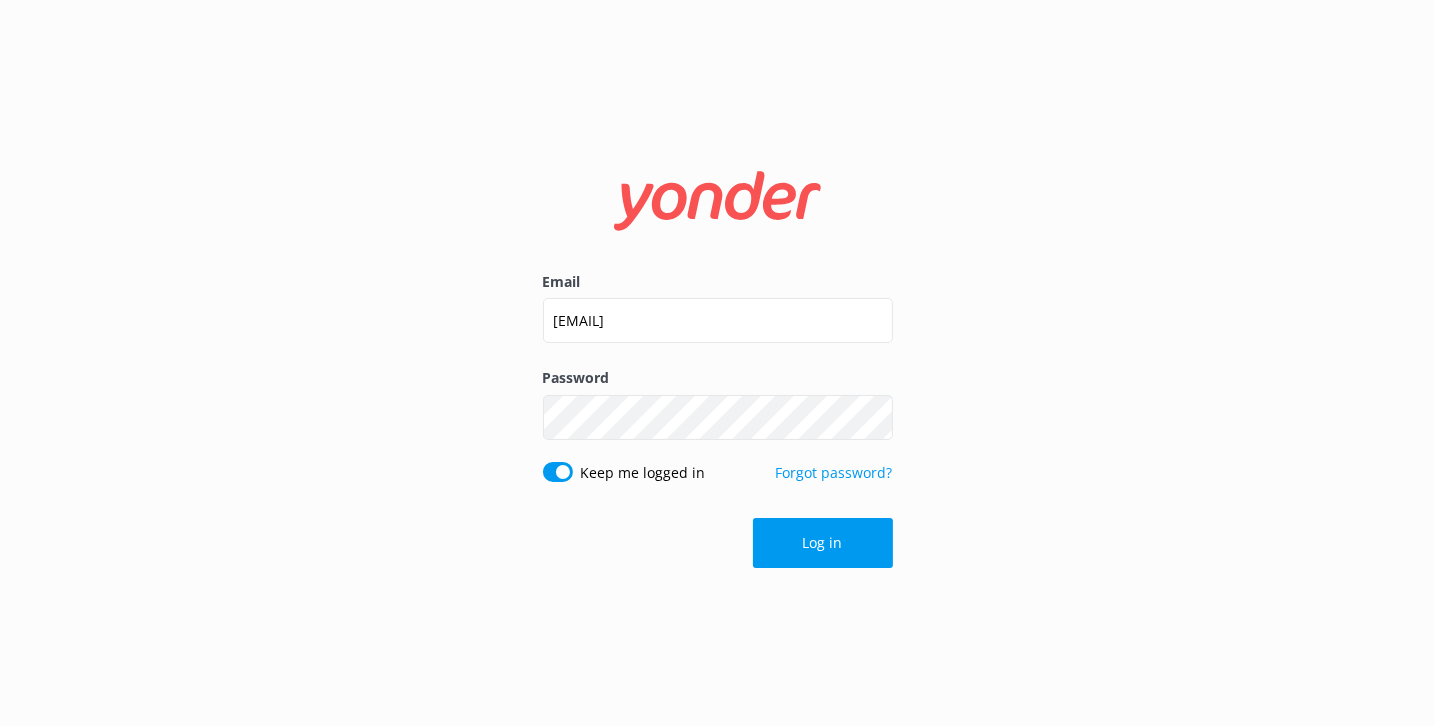 click on "Log in" at bounding box center [823, 543] 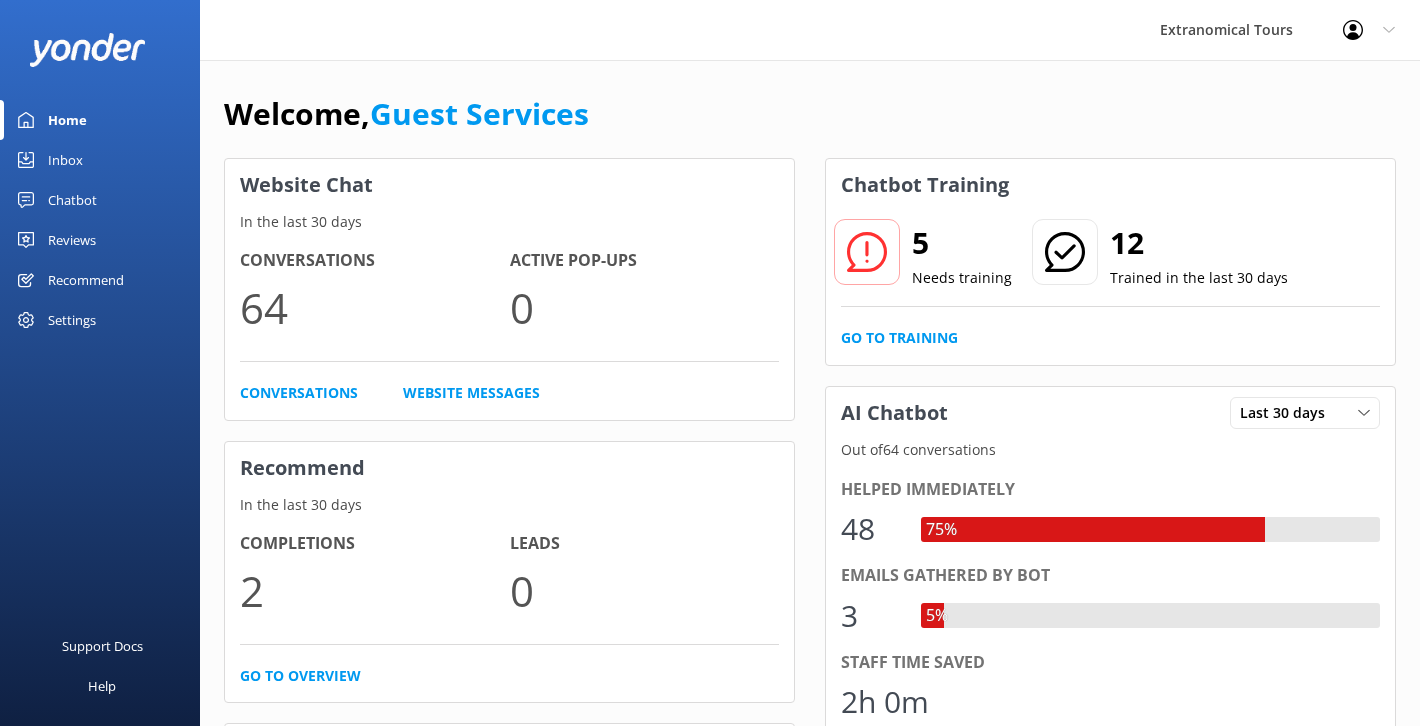 click on "Home" at bounding box center (67, 120) 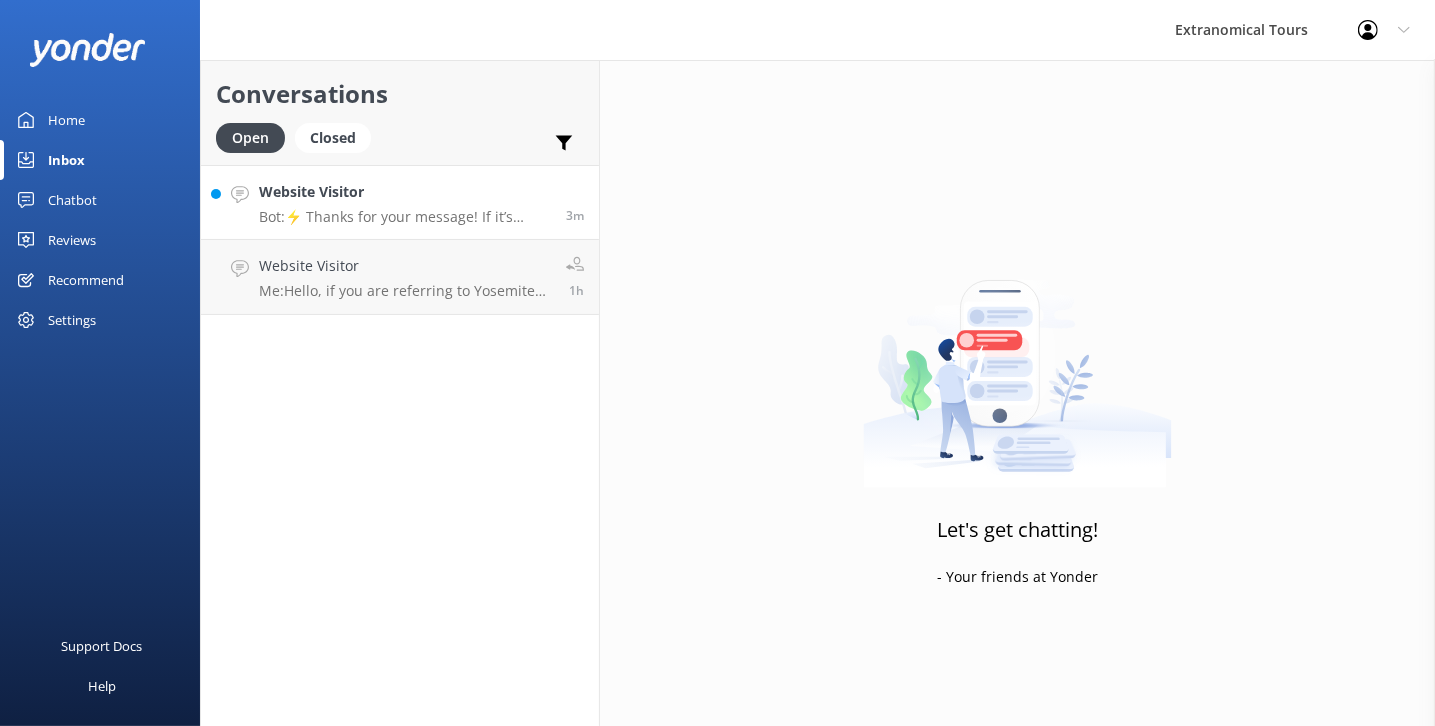 click on "Website Visitor" at bounding box center [405, 192] 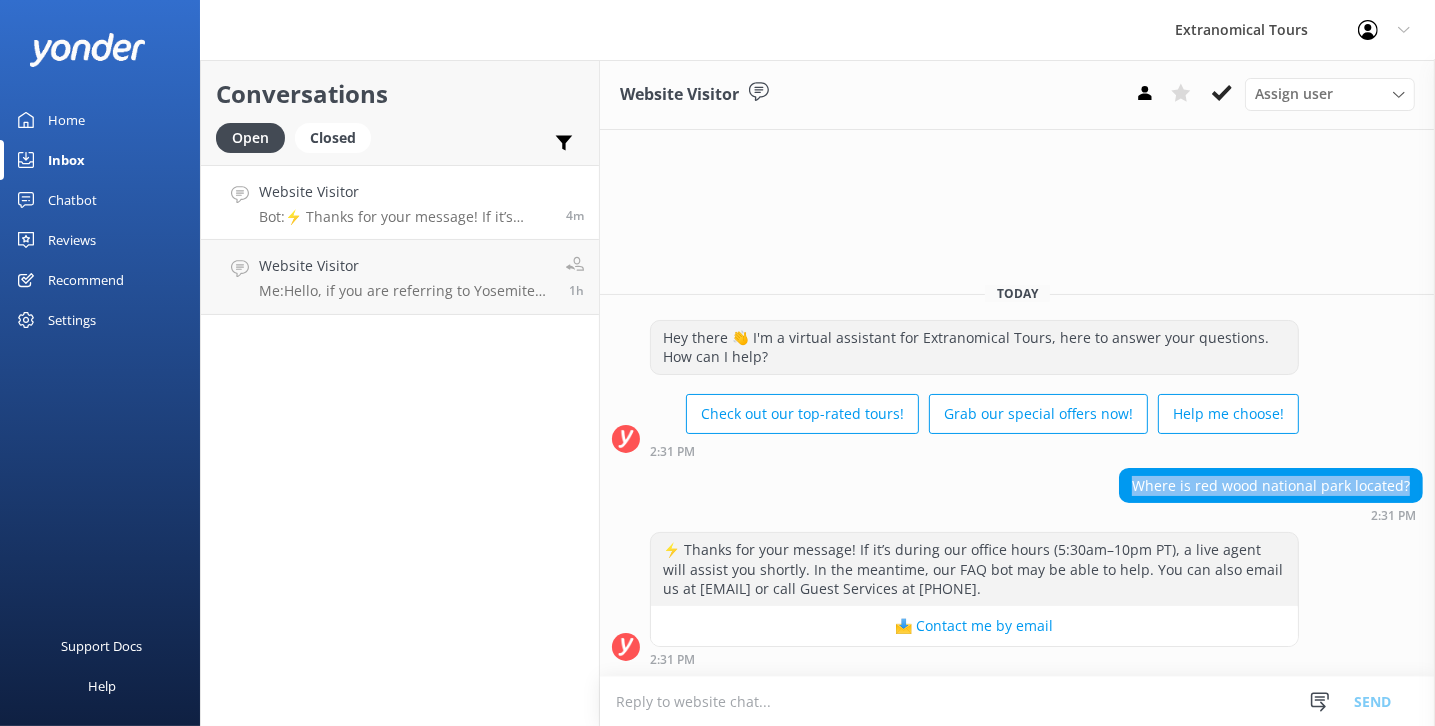 copy on "Where is red wood national park located?" 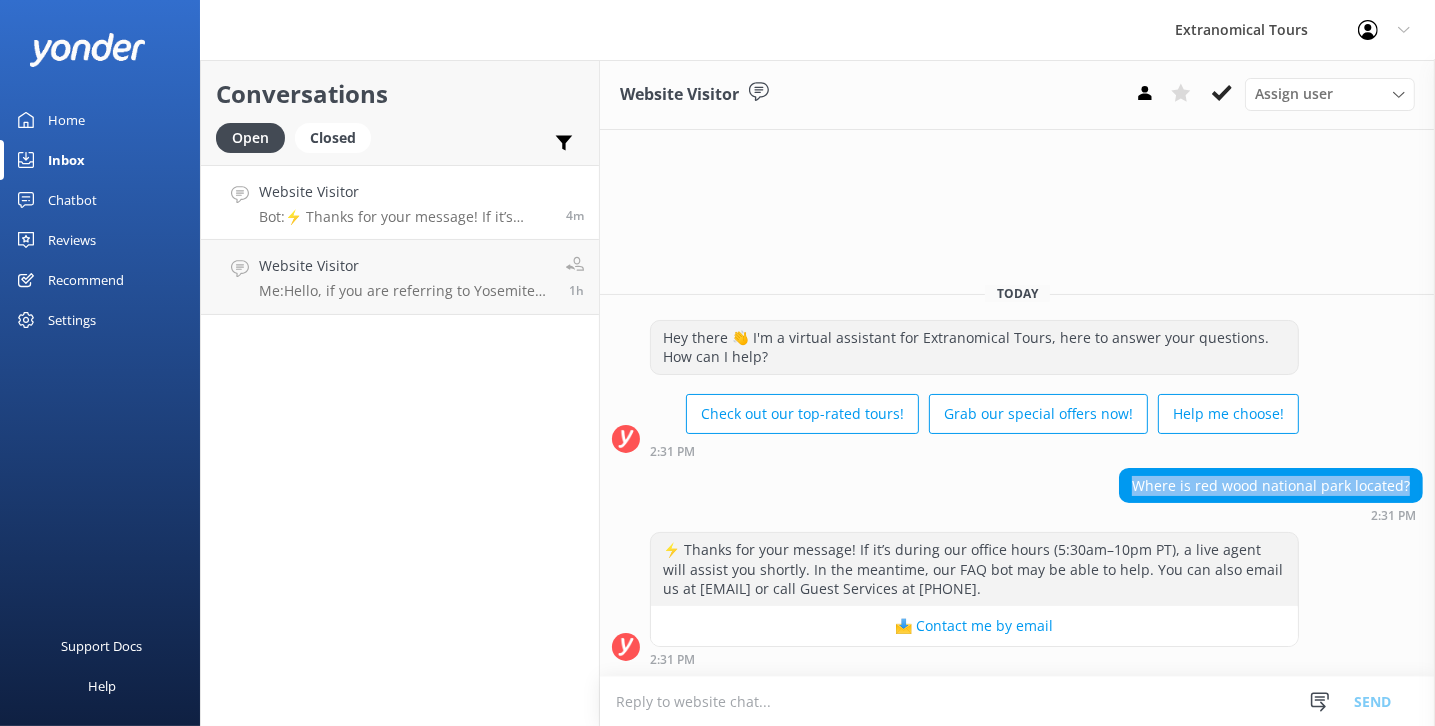drag, startPoint x: 1137, startPoint y: 483, endPoint x: 854, endPoint y: 285, distance: 345.38818 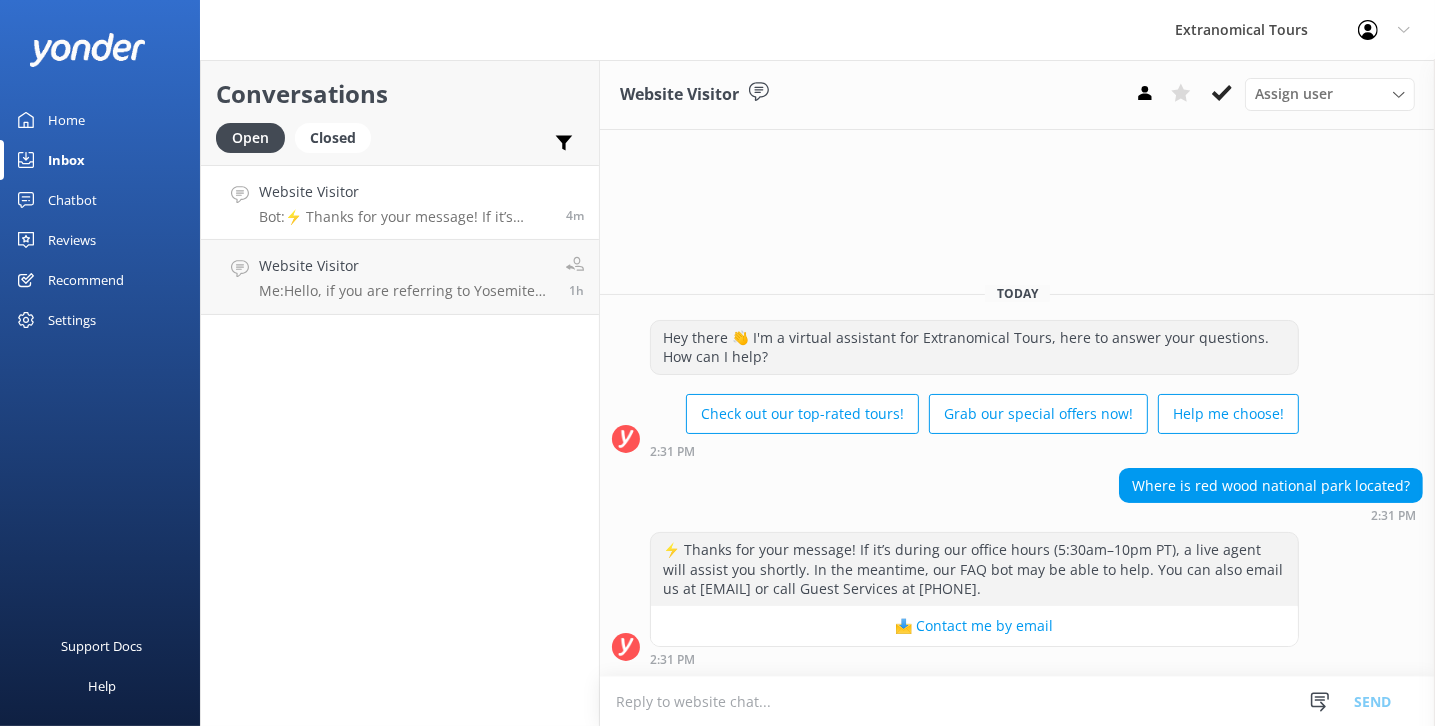 click at bounding box center (1017, 701) 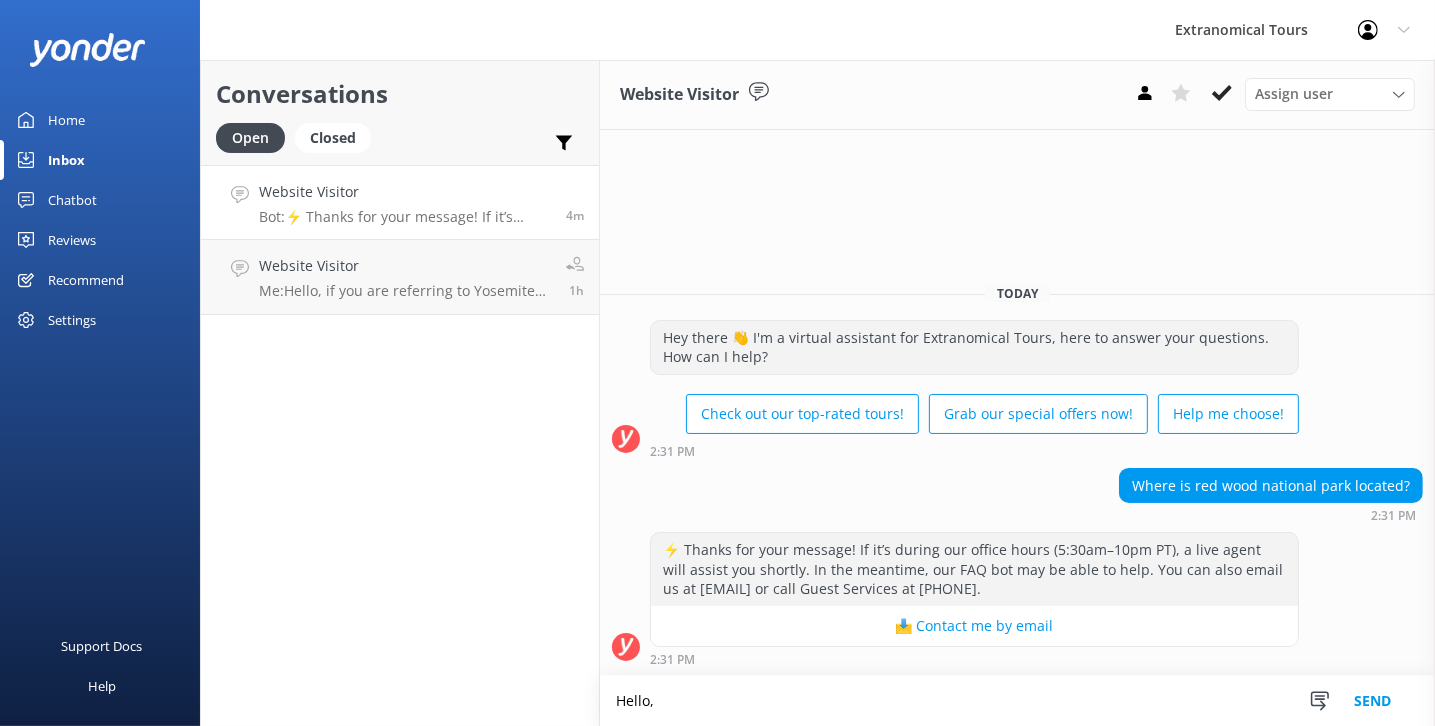 paste on "Redwood National and State Parks are located in northern California, along the coast, near the border with Oregon. The closest cities are Crescent City and Orick. The area is known for its stunning coastal views and towering ancient redwood trees." 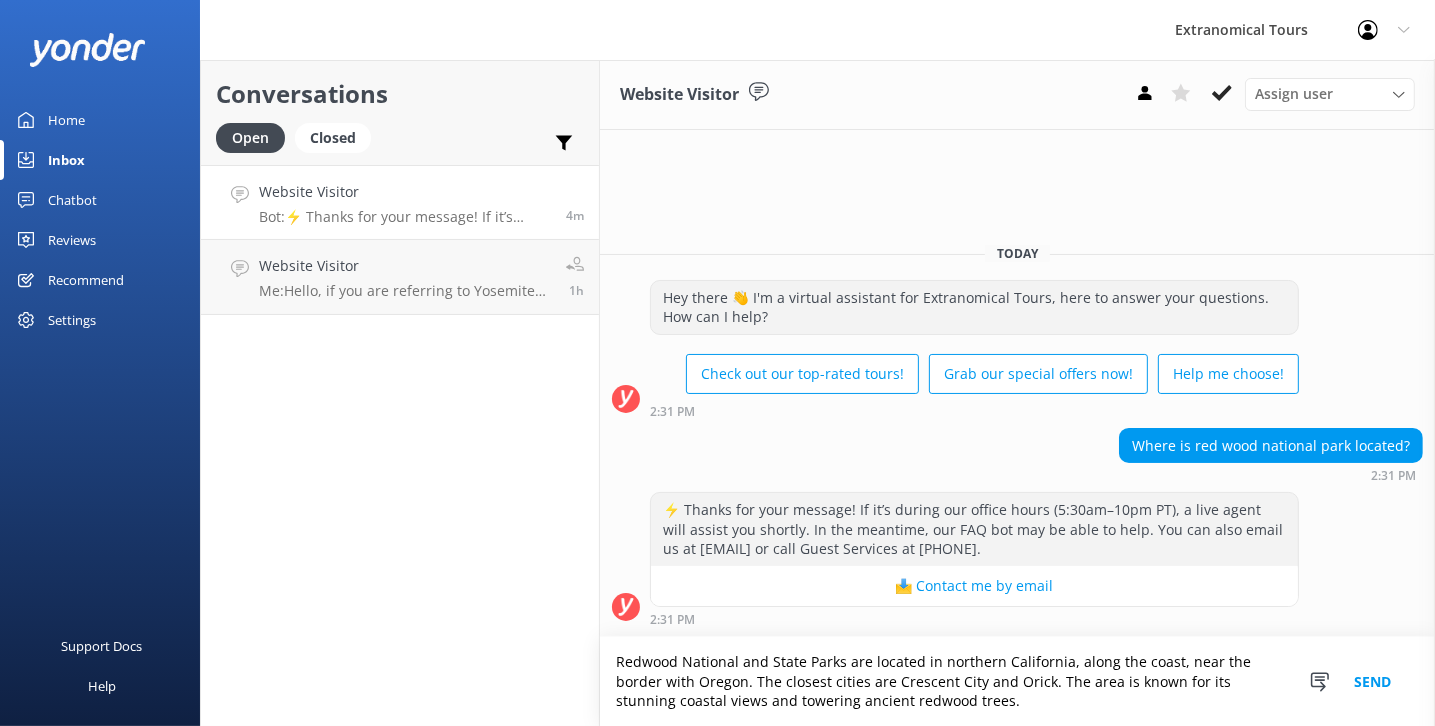 type on "Redwood National and State Parks are located in northern California, along the coast, near the border with Oregon. The closest cities are Crescent City and Orick. The area is known for its stunning coastal views and towering ancient redwood trees." 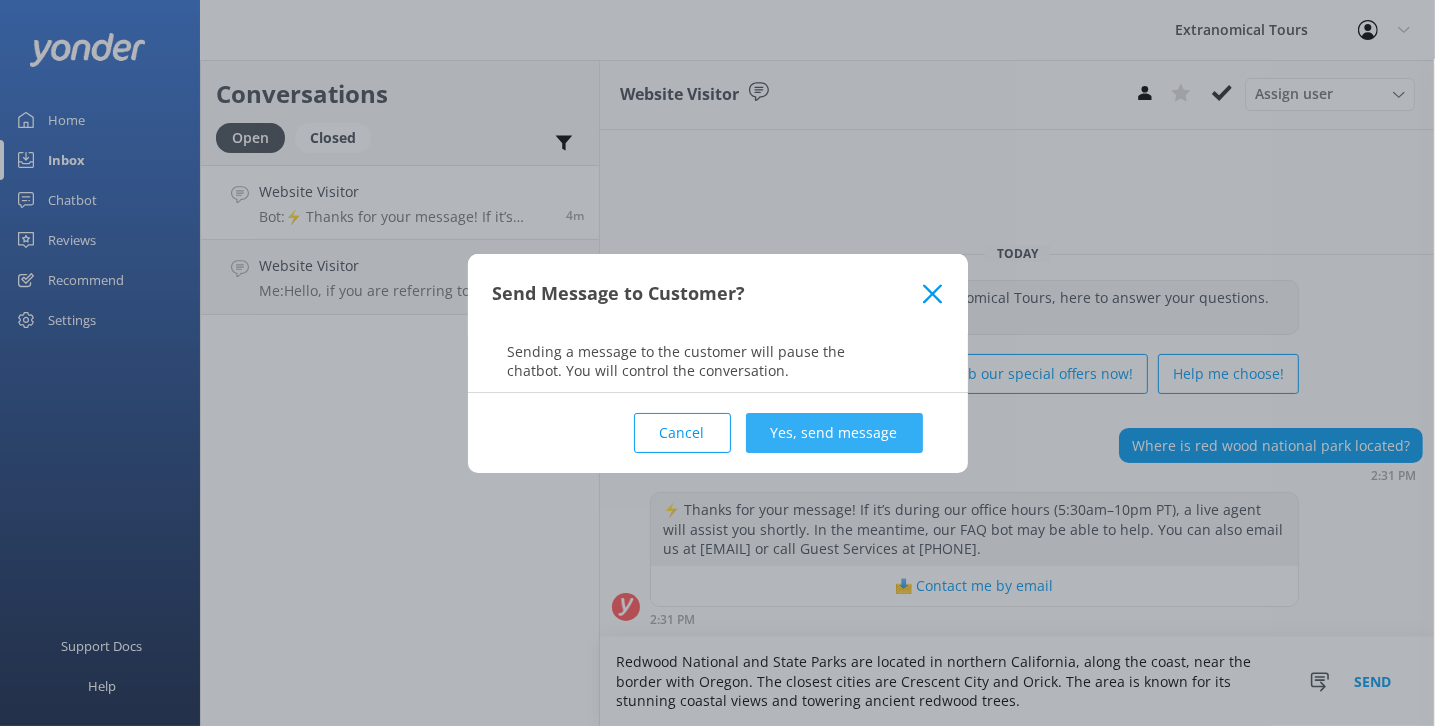 click on "Yes, send message" at bounding box center (834, 433) 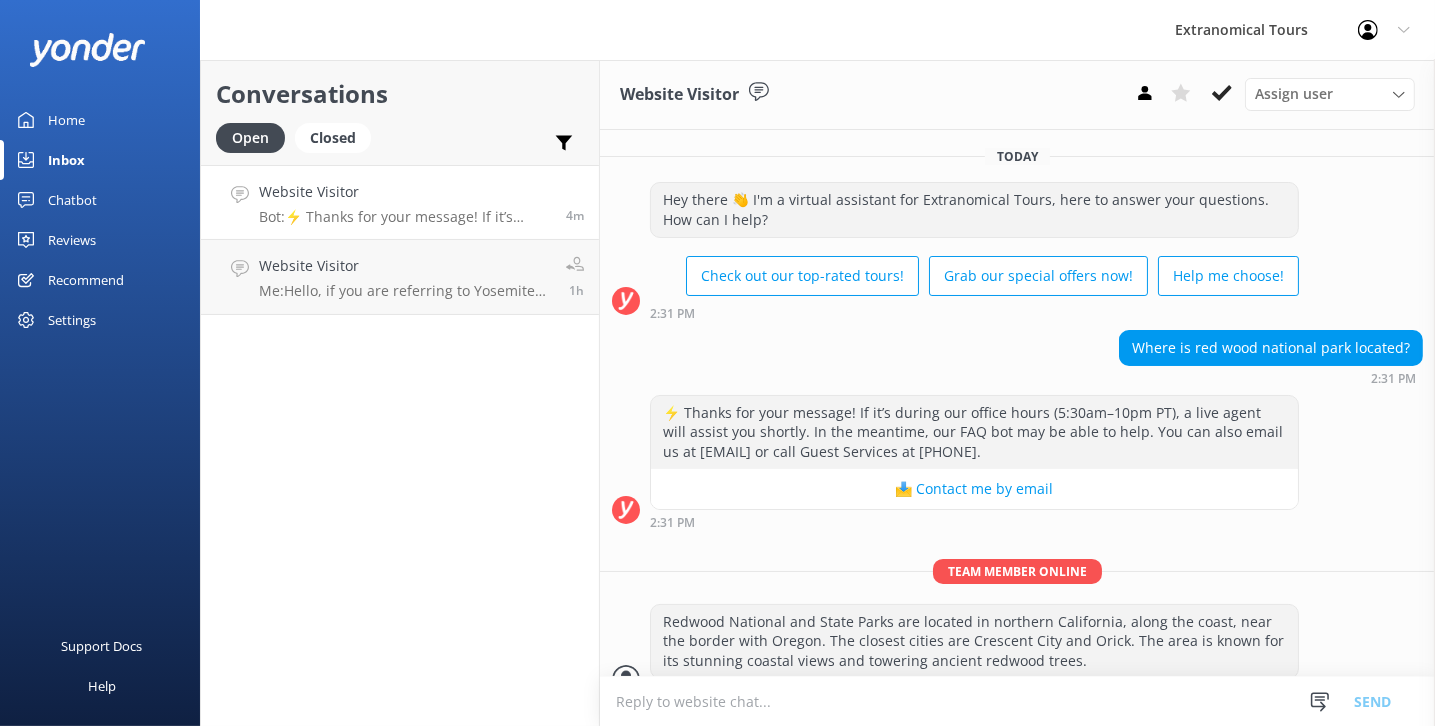 scroll, scrollTop: 29, scrollLeft: 0, axis: vertical 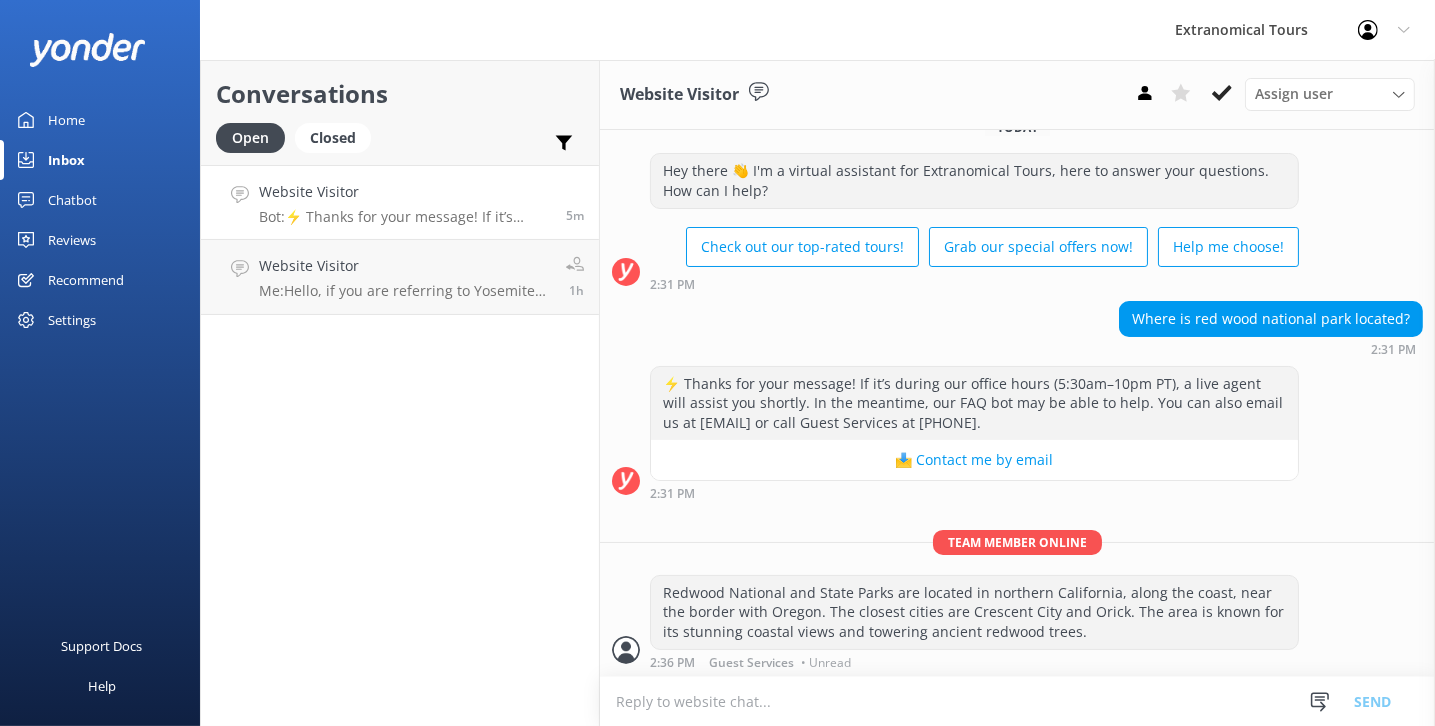 click at bounding box center (1017, 701) 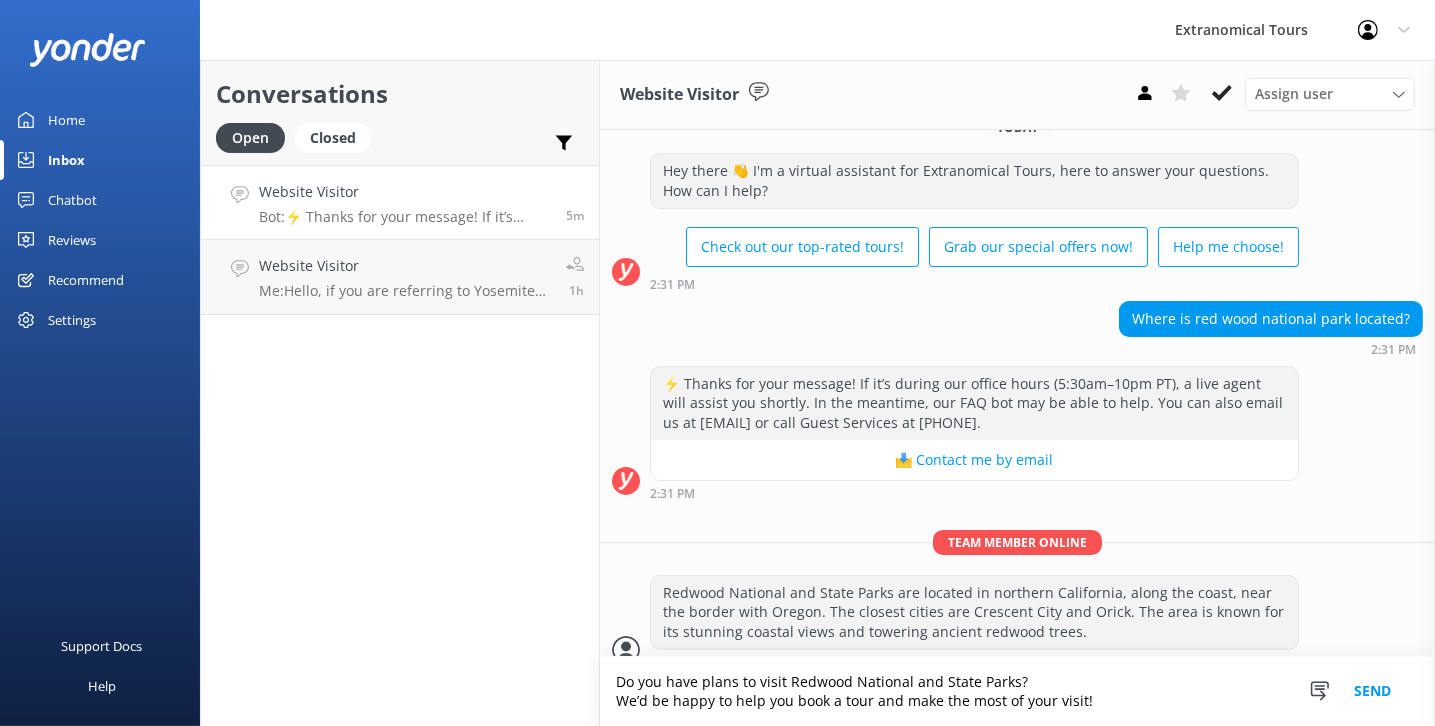 drag, startPoint x: 910, startPoint y: 677, endPoint x: 975, endPoint y: 669, distance: 65.490456 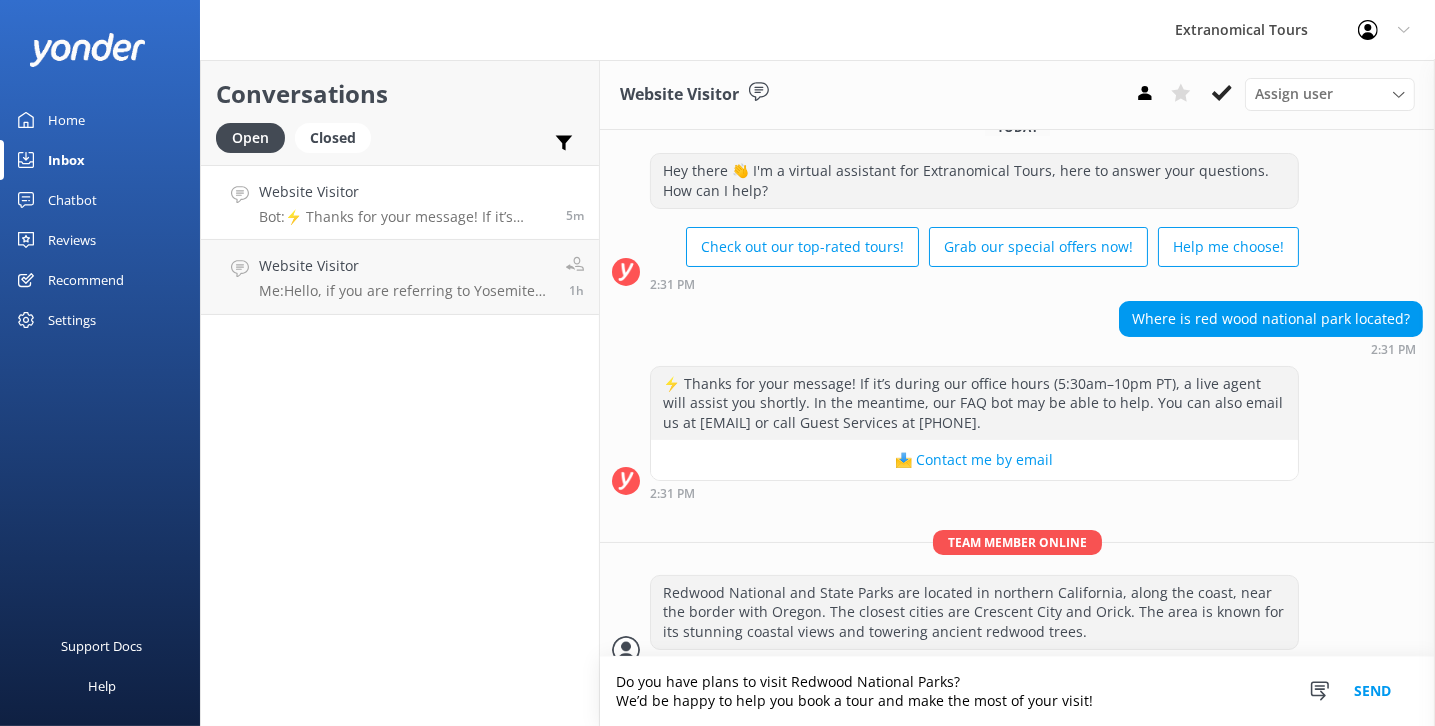 scroll, scrollTop: 49, scrollLeft: 0, axis: vertical 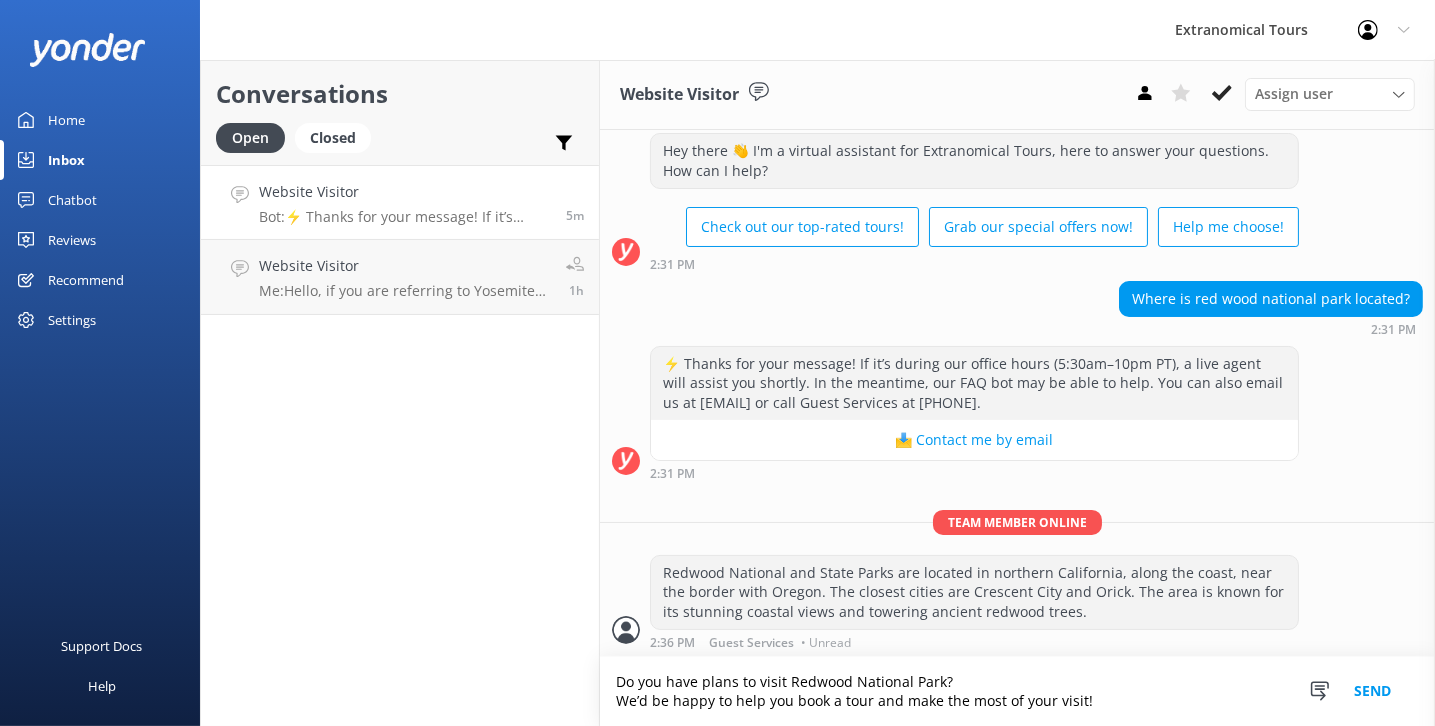 type on "Do you have plans to visit Redwood National Park?
We’d be happy to help you book a tour and make the most of your visit!" 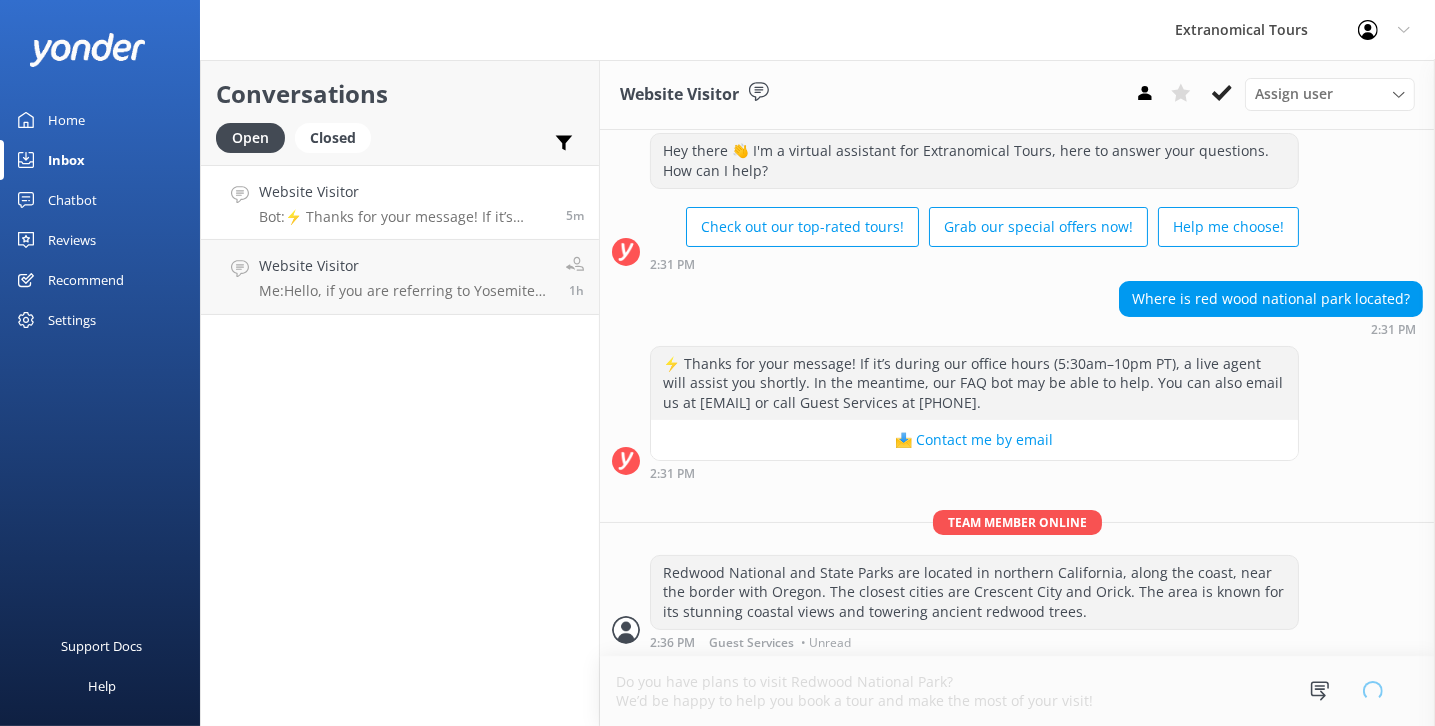 type 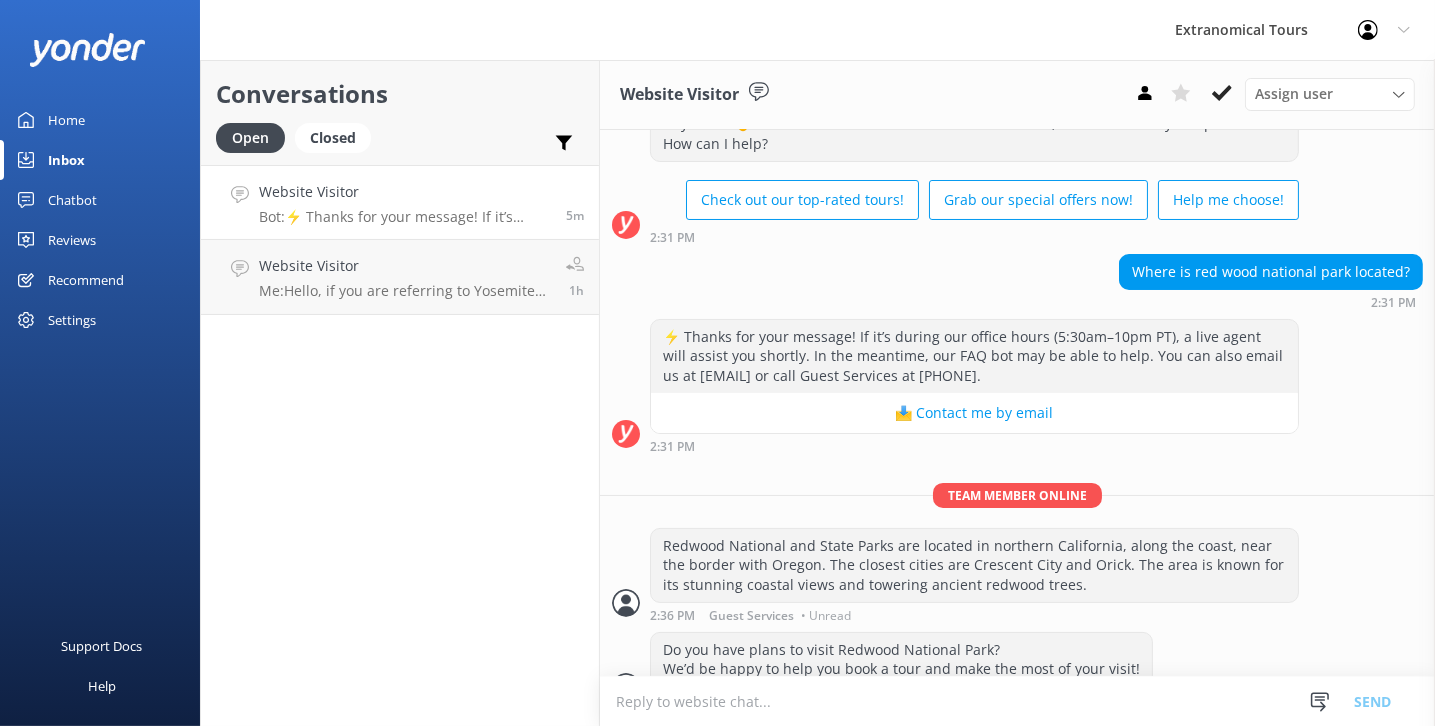 scroll, scrollTop: 113, scrollLeft: 0, axis: vertical 